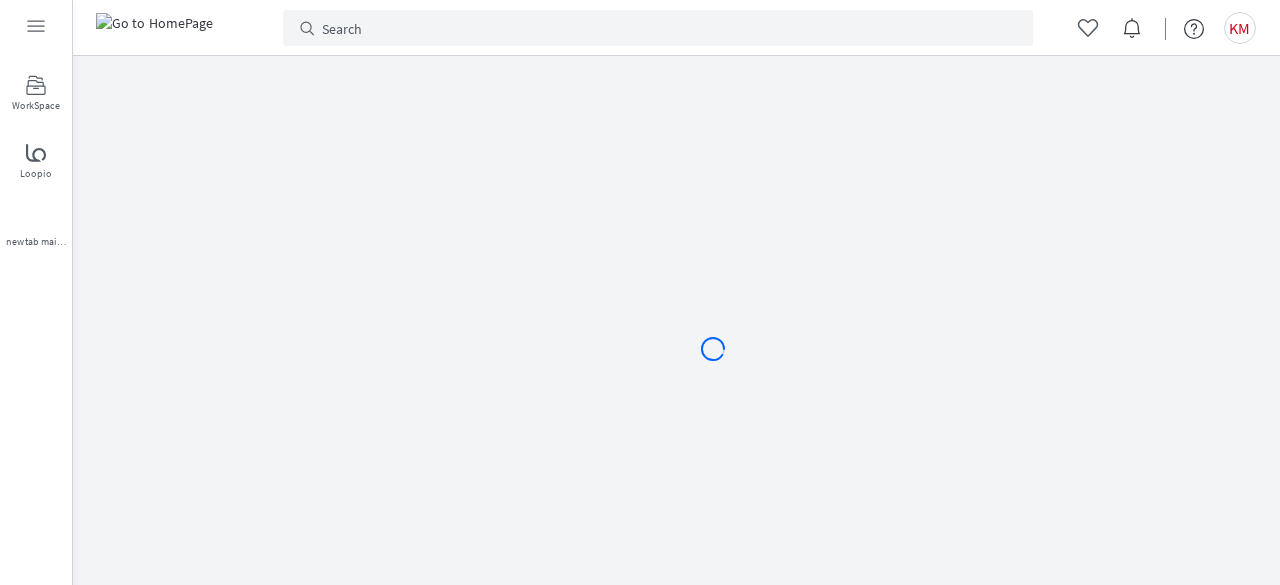 scroll, scrollTop: 0, scrollLeft: 0, axis: both 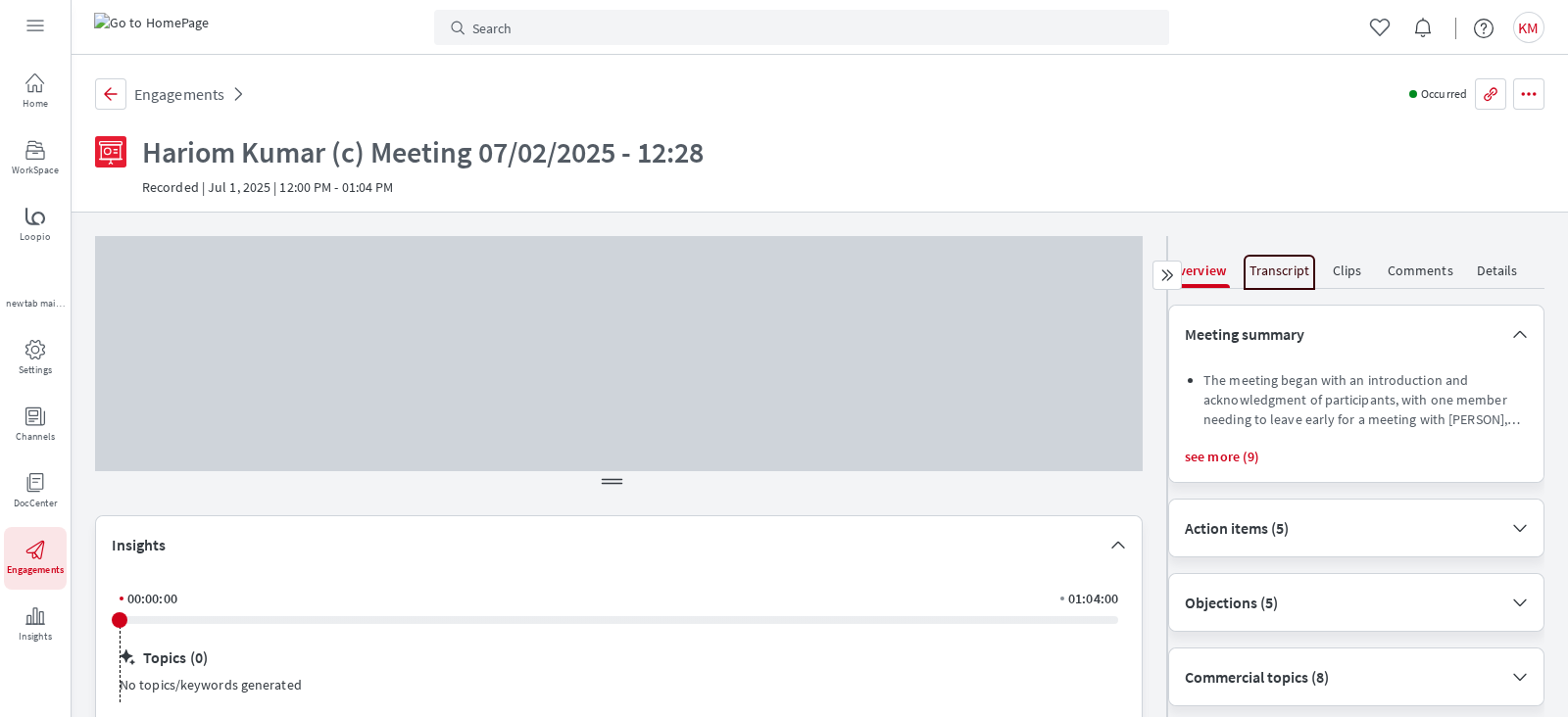 click on "Transcript" at bounding box center (1279, 270) 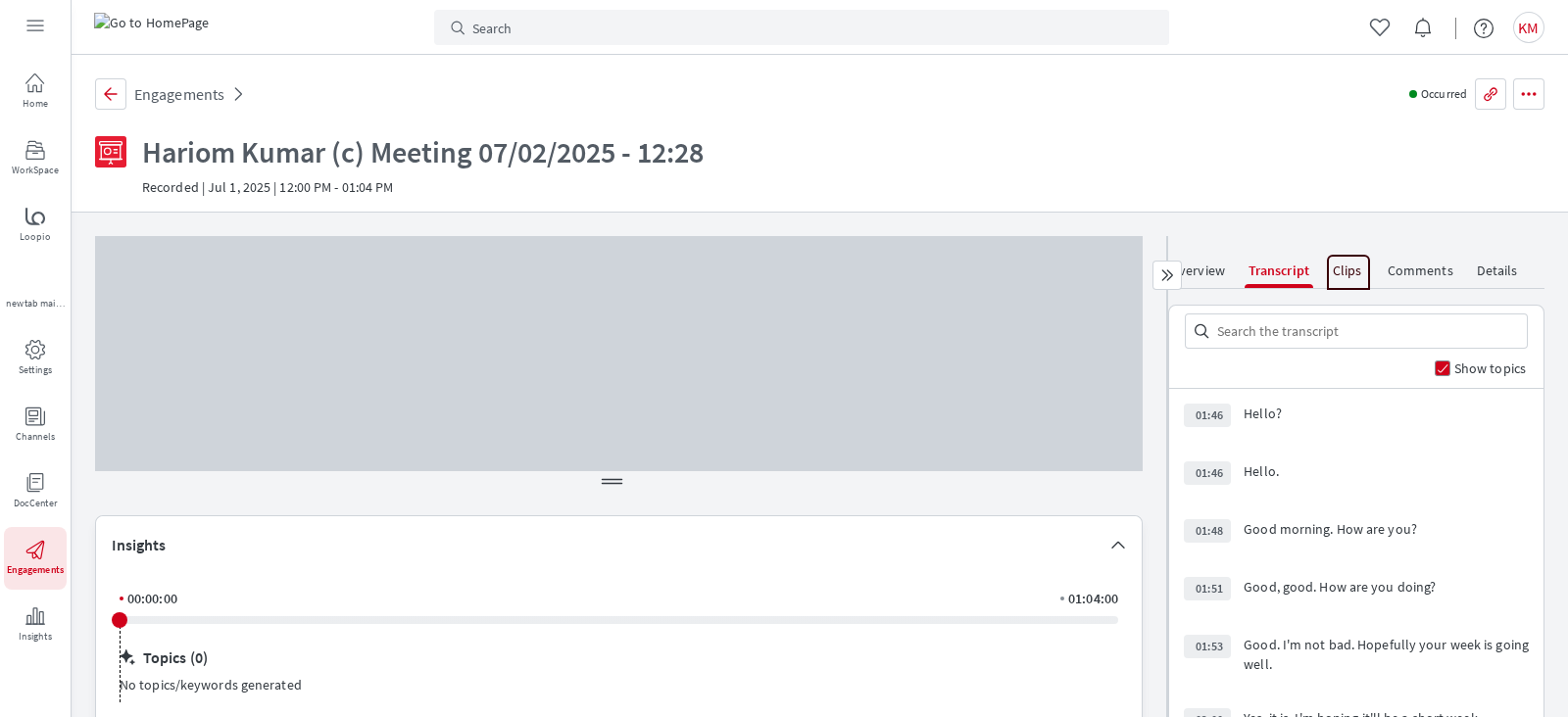 click on "Clips" at bounding box center [1348, 270] 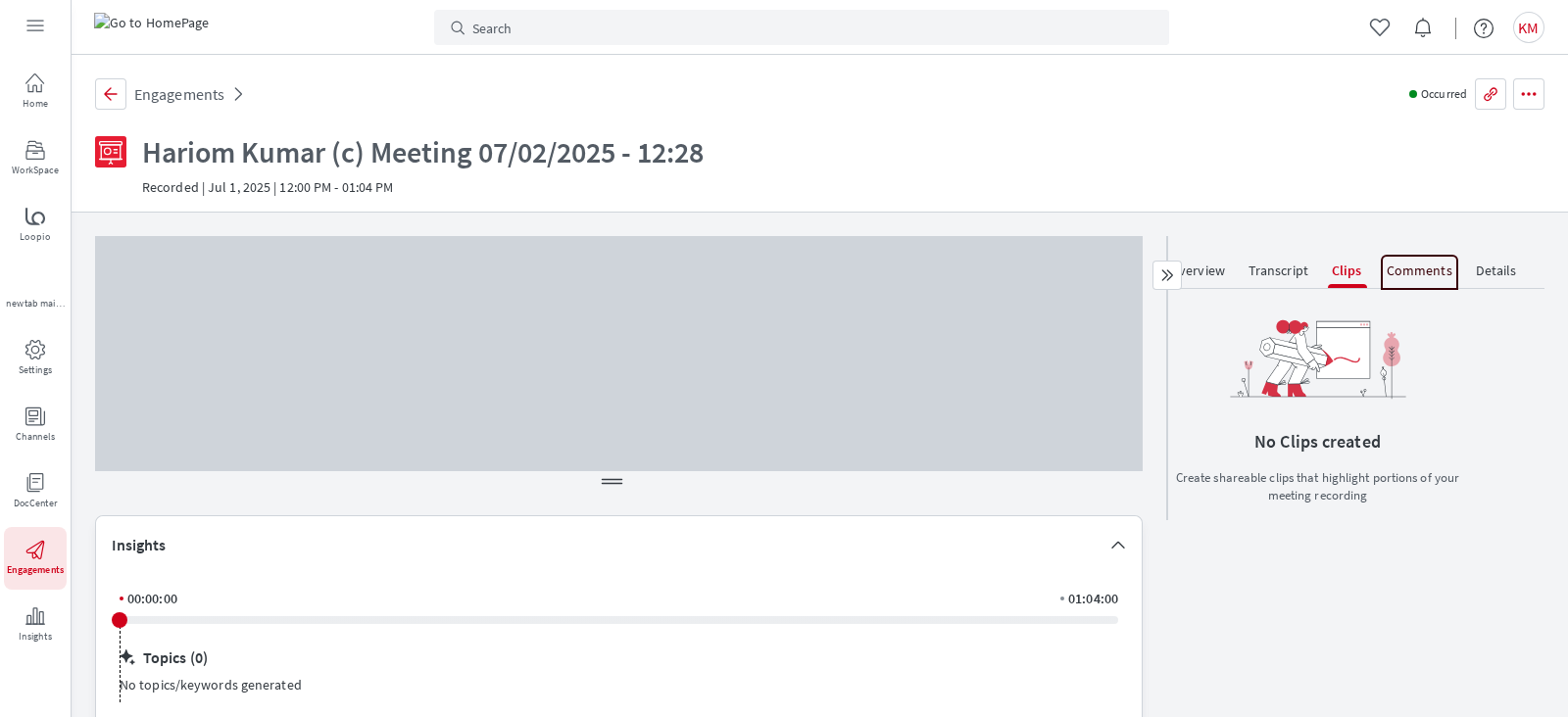 click on "Comments" at bounding box center [1419, 270] 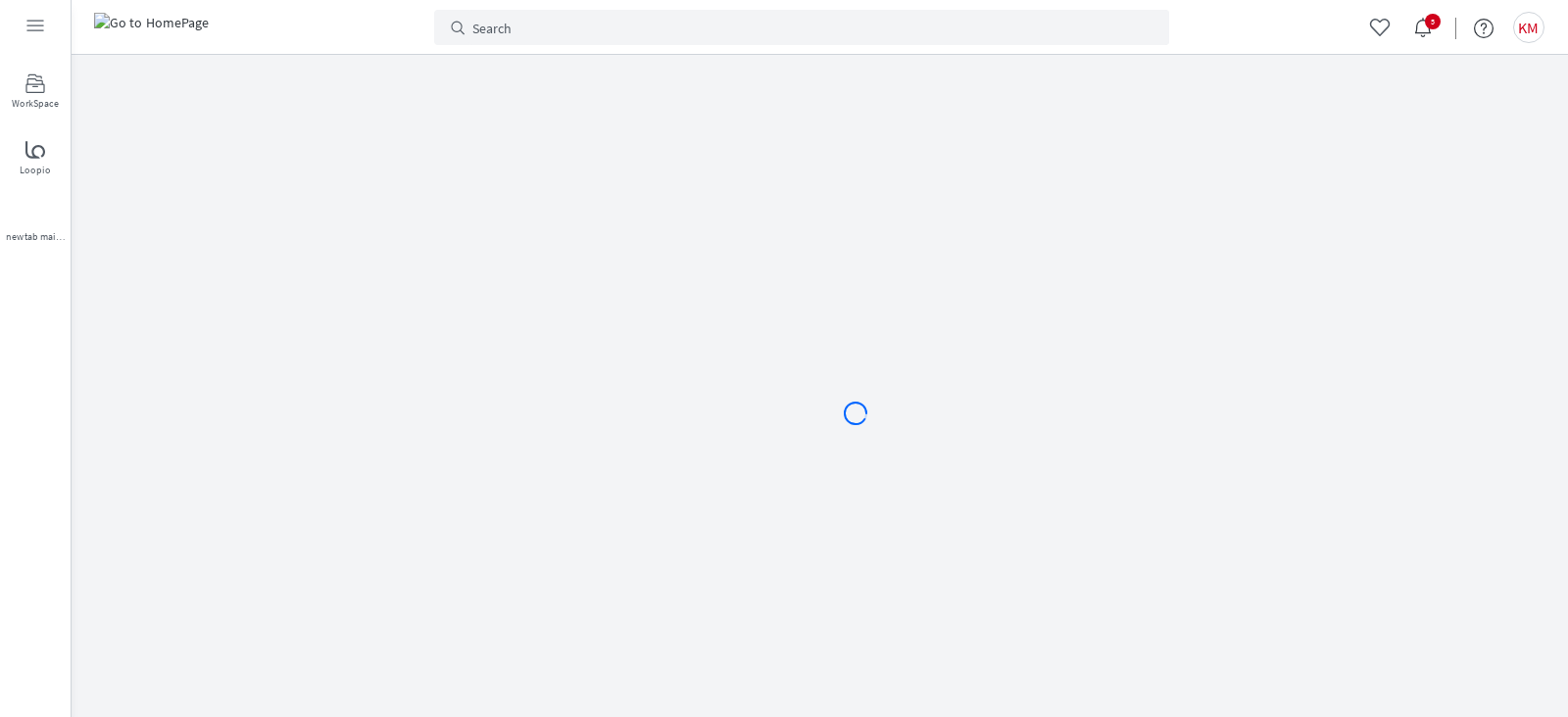 scroll, scrollTop: 0, scrollLeft: 0, axis: both 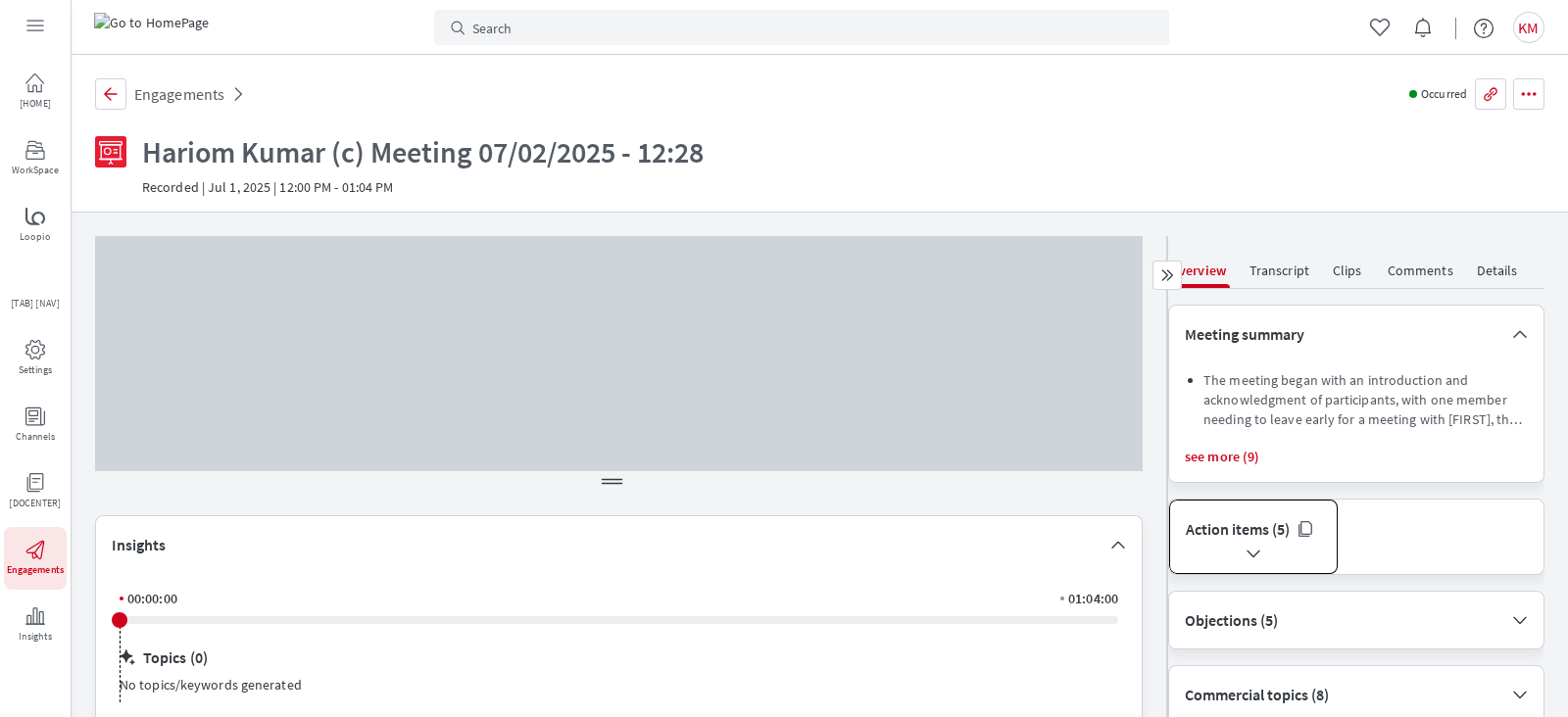 click on "Action items (5)" at bounding box center (1253, 528) 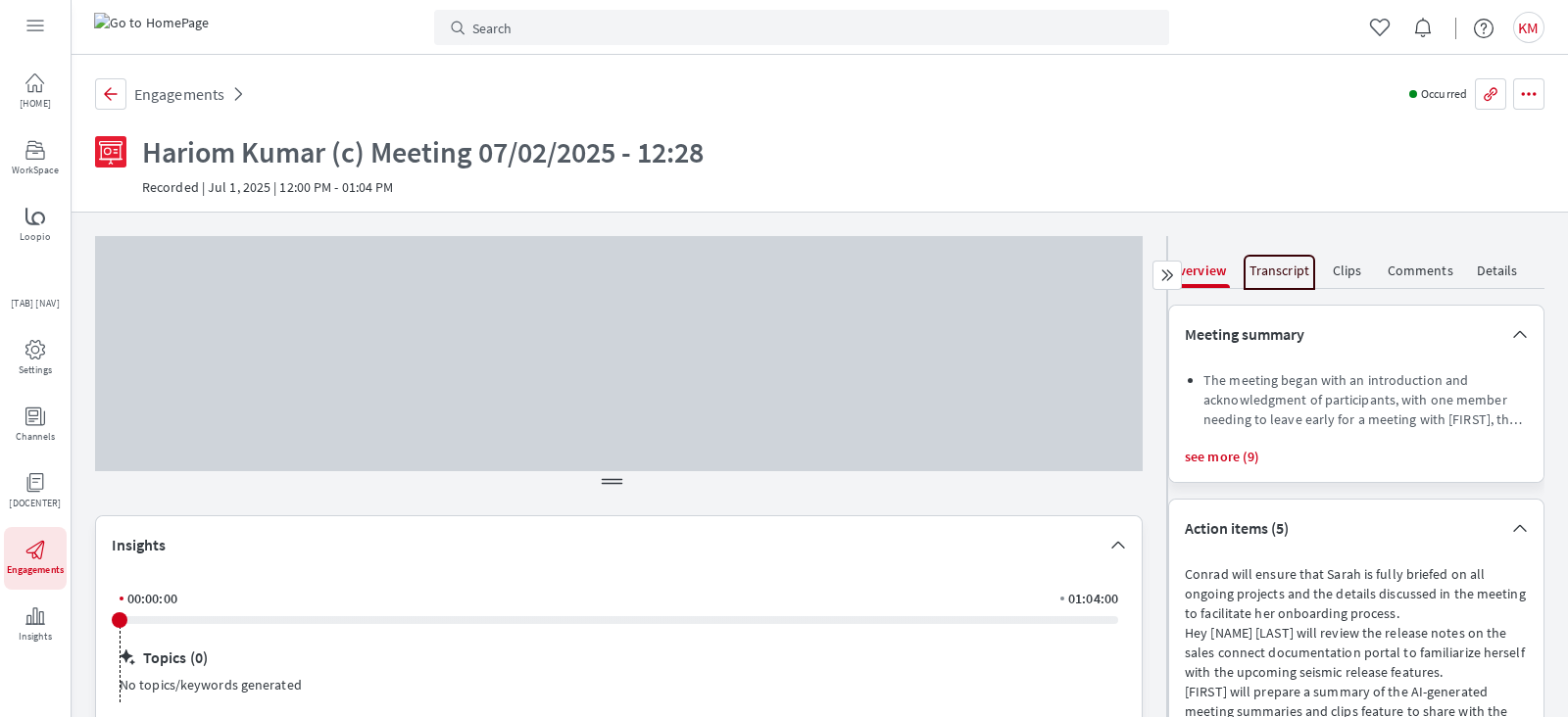 click on "Transcript" at bounding box center [1279, 270] 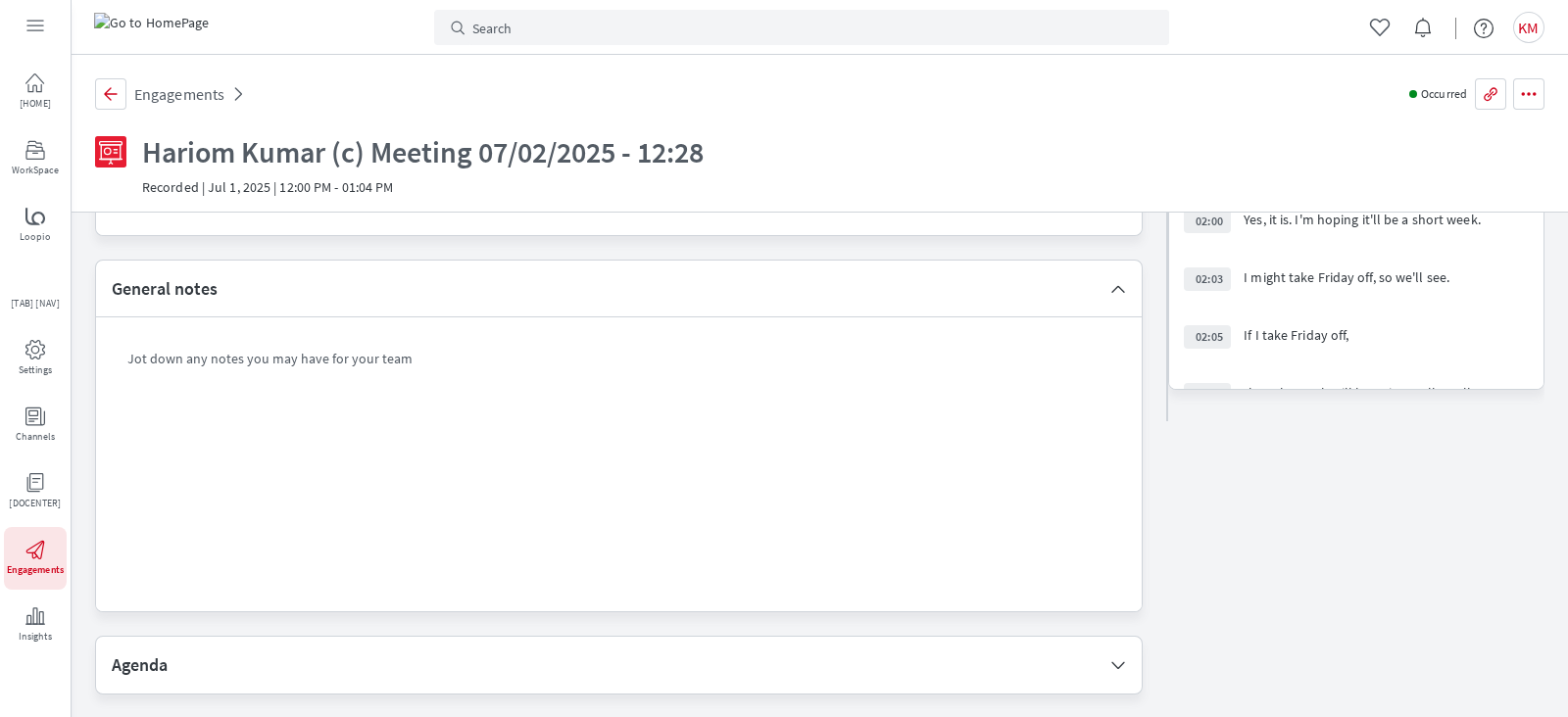 scroll, scrollTop: 0, scrollLeft: 0, axis: both 